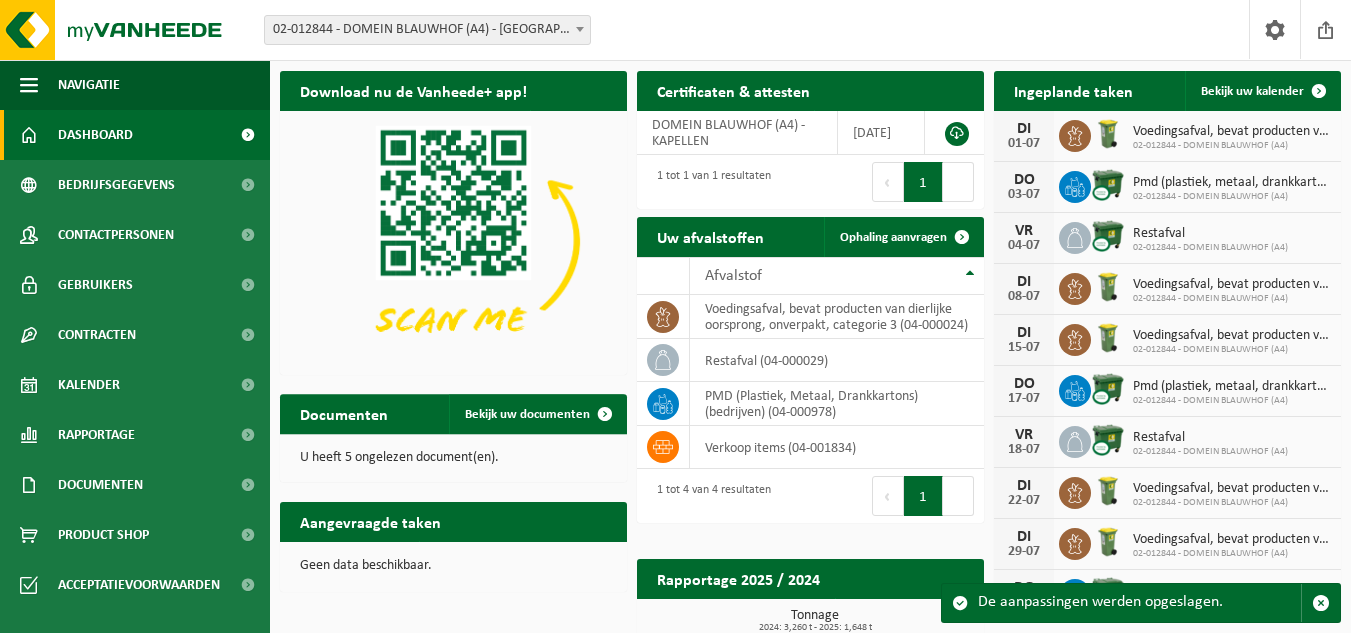 scroll, scrollTop: 0, scrollLeft: 0, axis: both 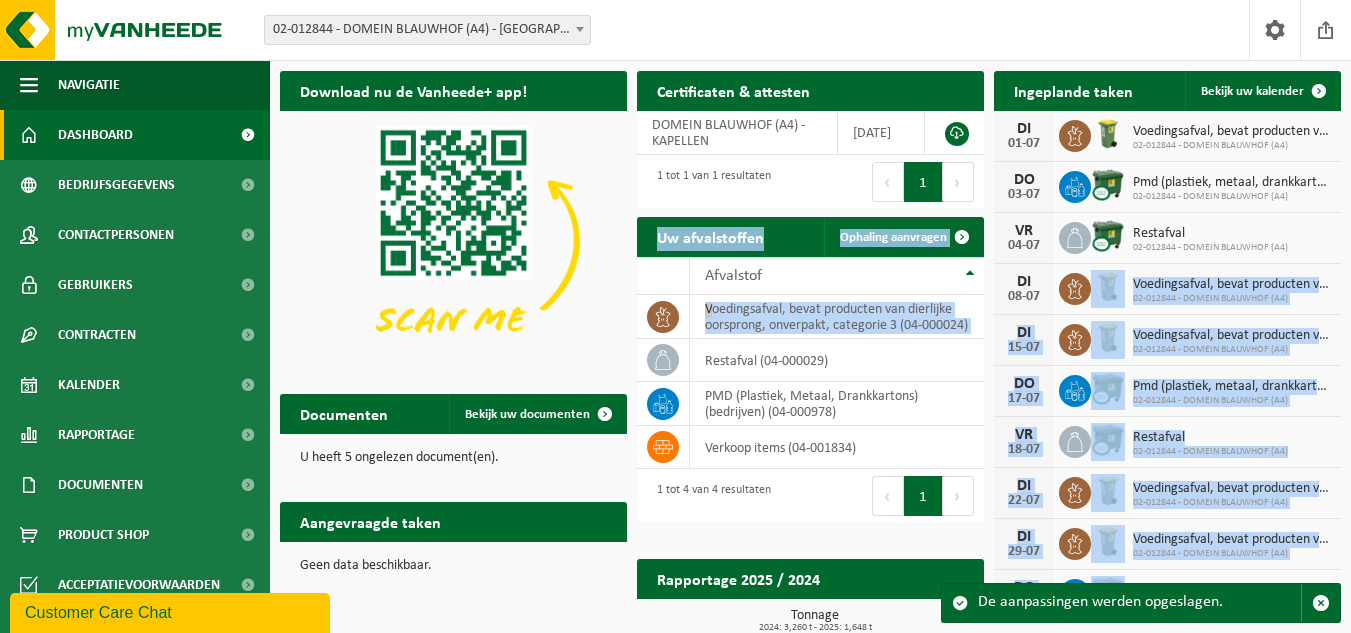 drag, startPoint x: 0, startPoint y: 0, endPoint x: 1171, endPoint y: 319, distance: 1213.673 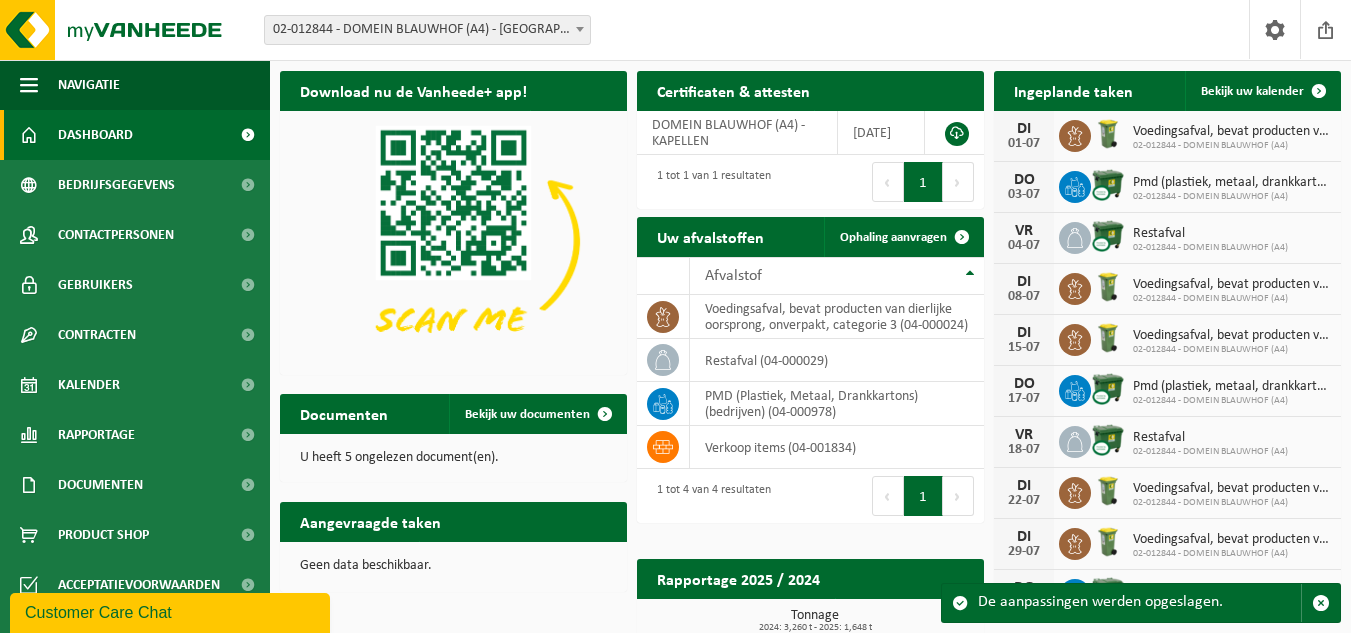 click on "Vestiging:       02-012844 - DOMEIN BLAUWHOF (A4) - KAPELLEN 10-921442 - RESIDENTIE BLAUWHOF 4 - KAPELLEN 02-012844 - DOMEIN BLAUWHOF (A4) - KAPELLEN   02-012844 - DOMEIN BLAUWHOF (A4) - KAPELLEN          Welkom  Jean-Pierre Roelandt               Afmelden" at bounding box center (675, 30) 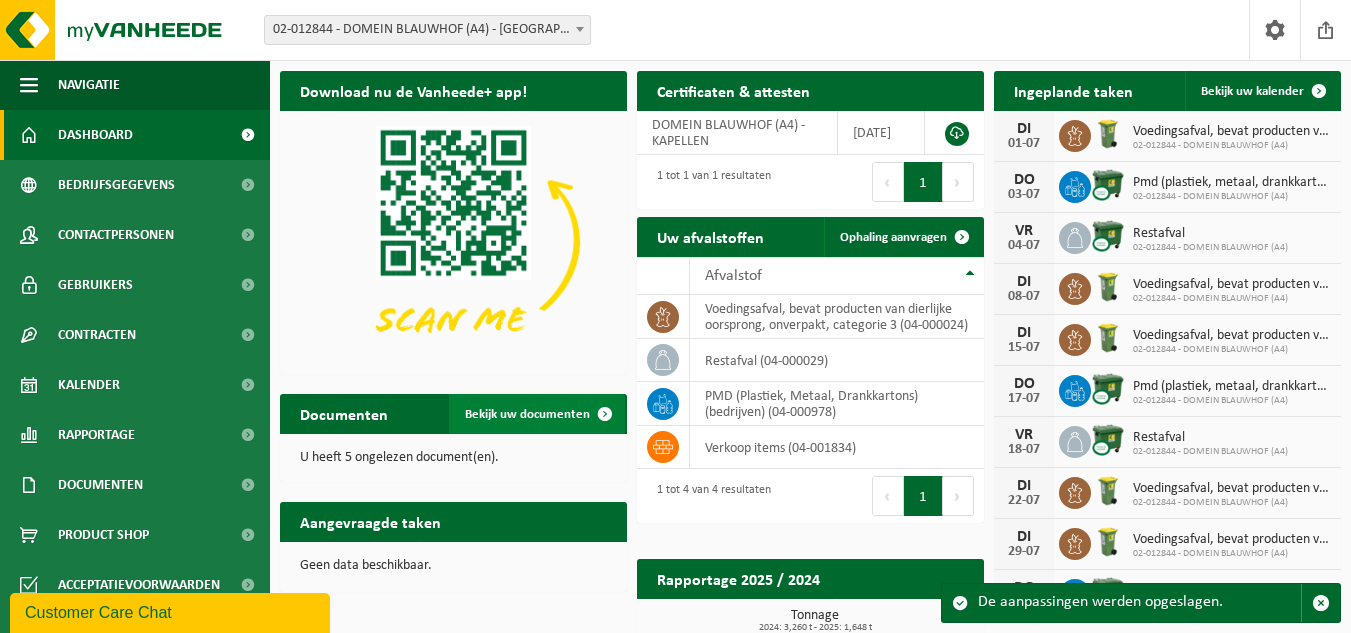 click on "Bekijk uw documenten" at bounding box center (527, 414) 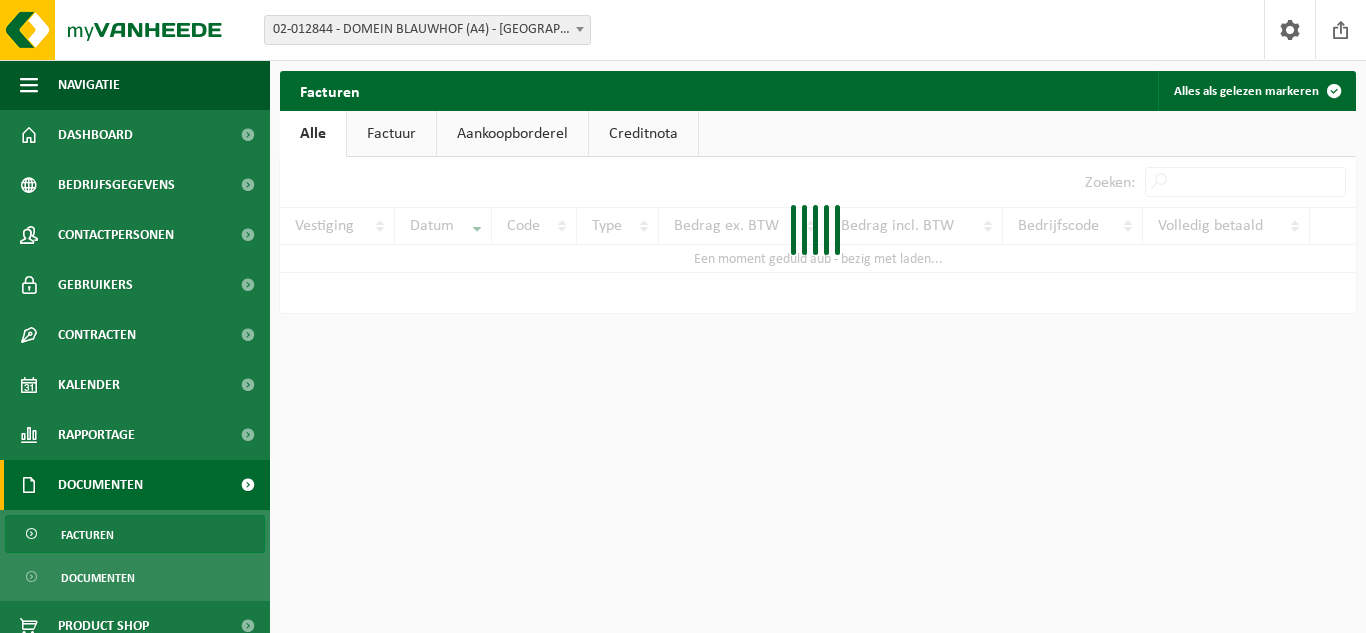 scroll, scrollTop: 0, scrollLeft: 0, axis: both 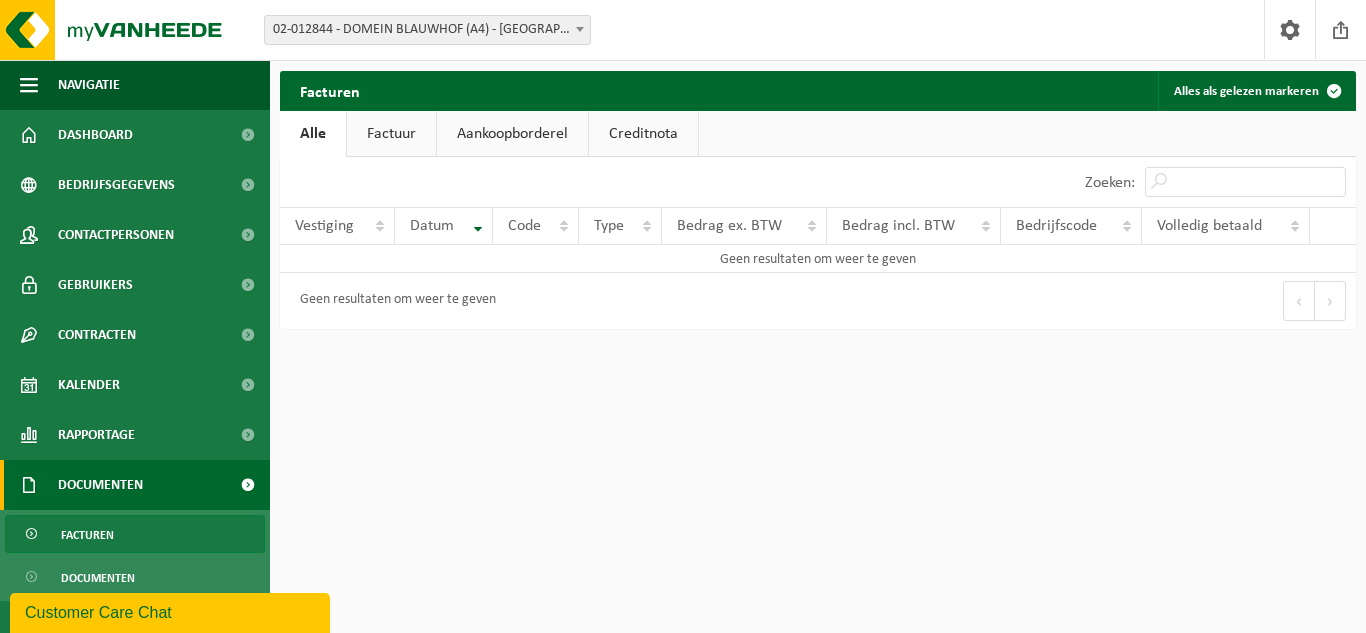 click on "Factuur" at bounding box center (391, 134) 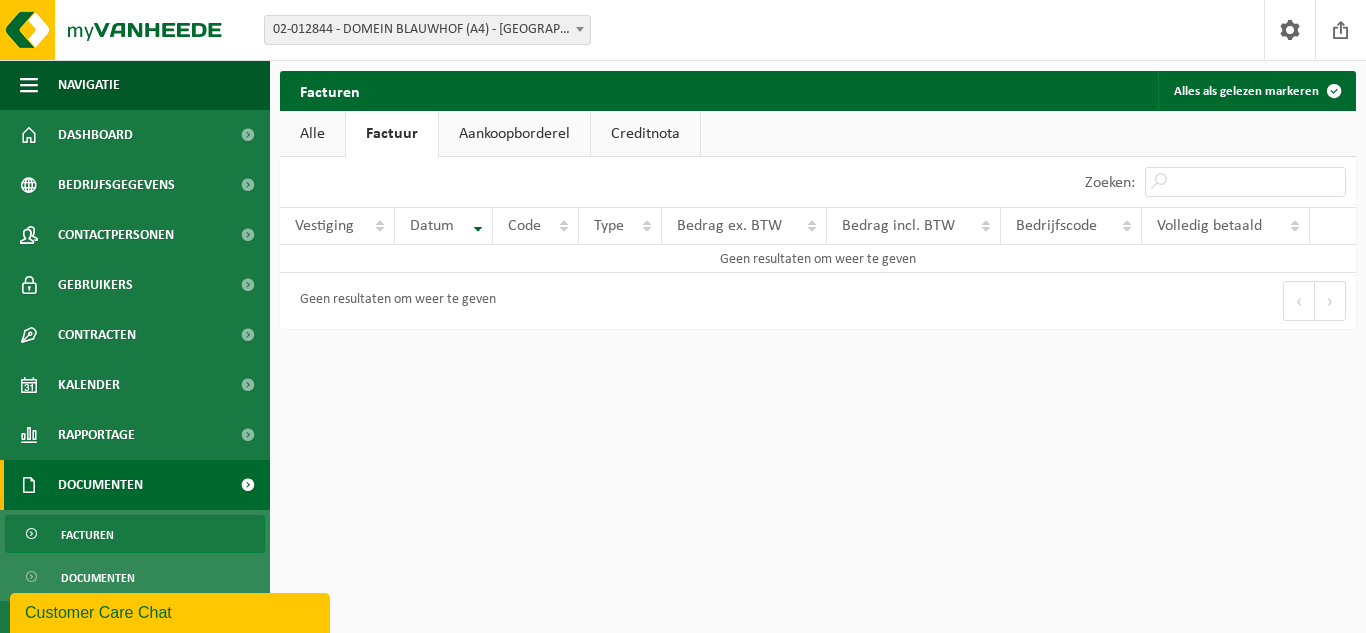 click on "Aankoopborderel" at bounding box center (514, 134) 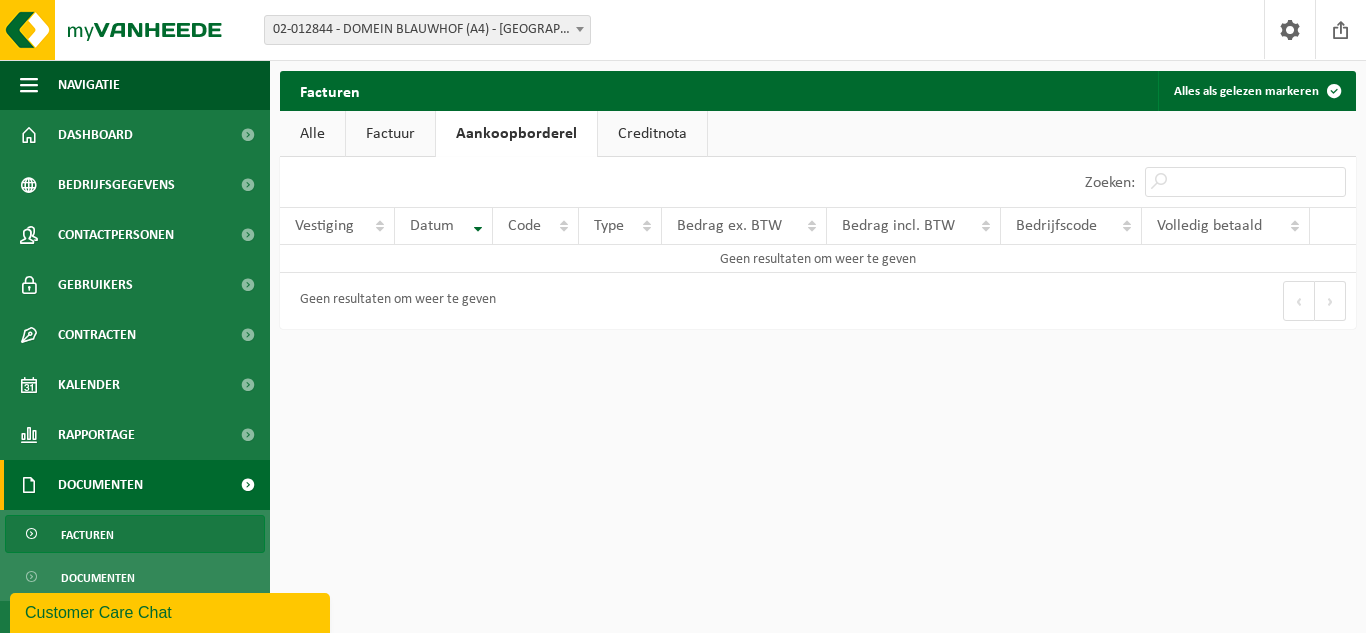 click on "Creditnota" at bounding box center [652, 134] 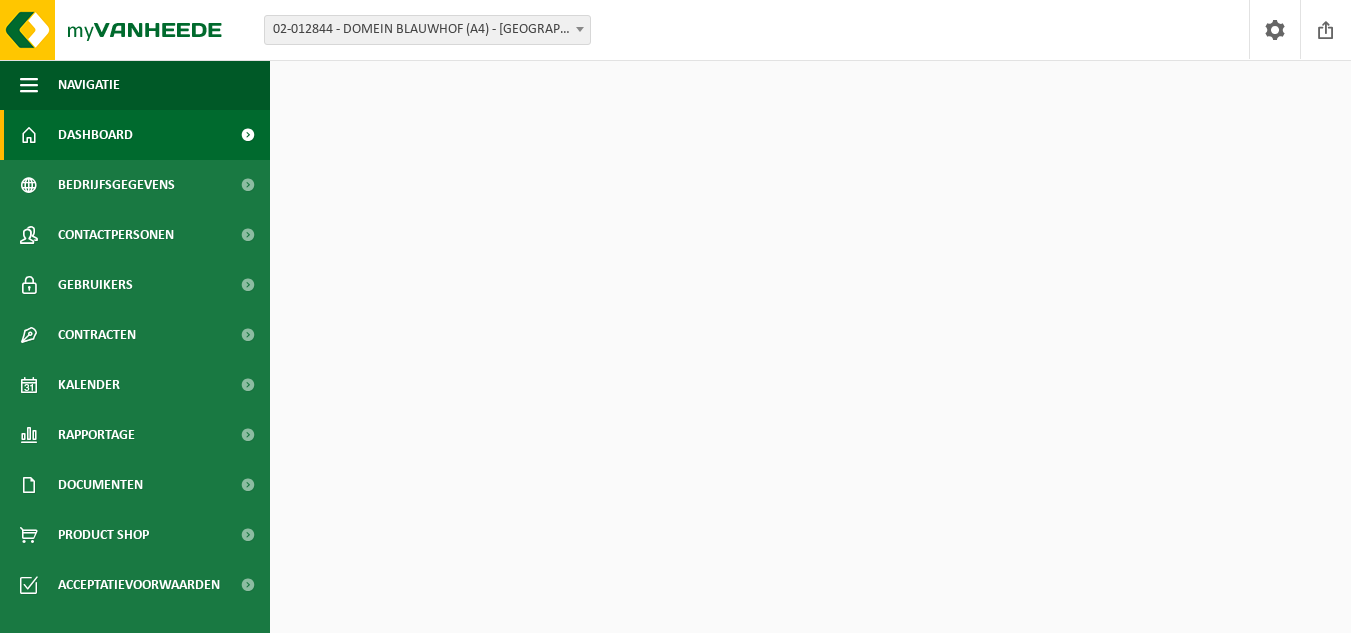 scroll, scrollTop: 0, scrollLeft: 0, axis: both 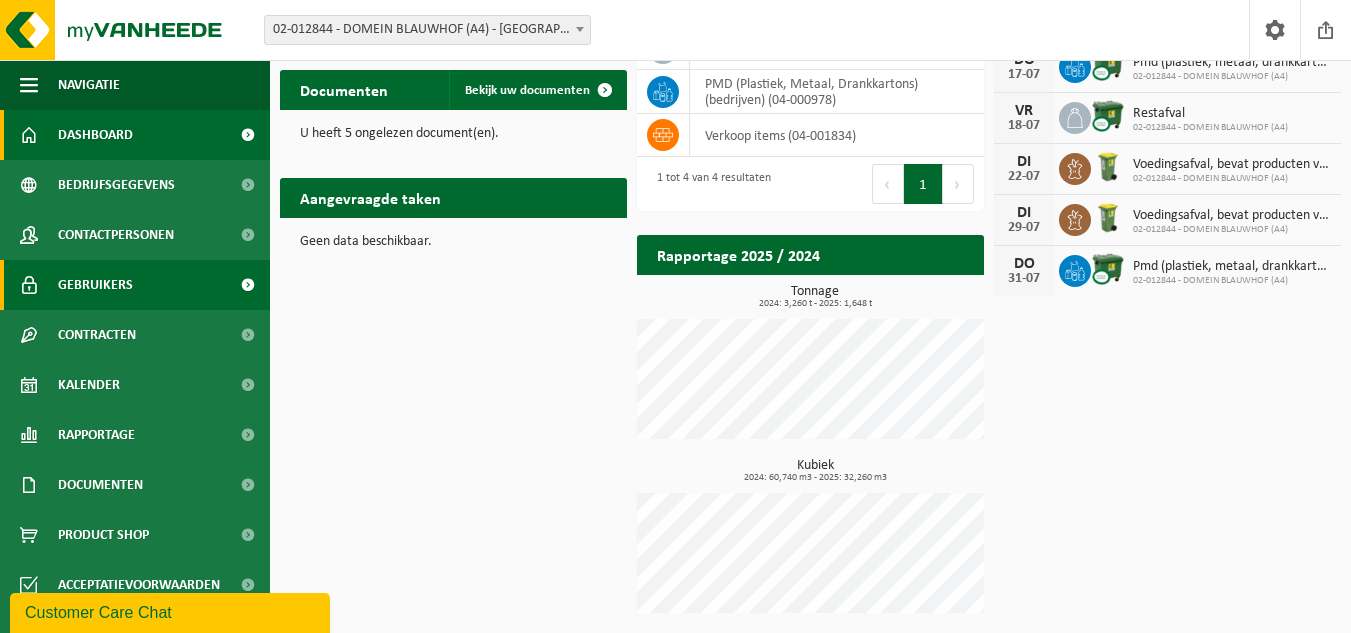 click on "Gebruikers" at bounding box center (95, 285) 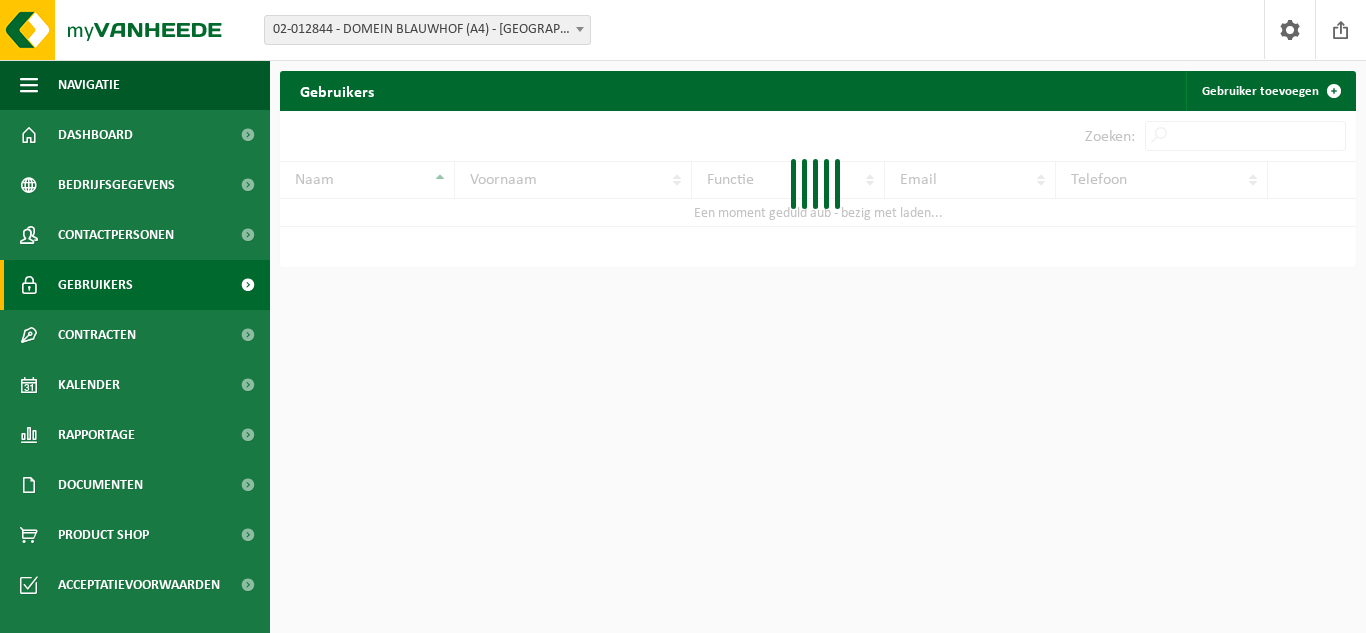 scroll, scrollTop: 0, scrollLeft: 0, axis: both 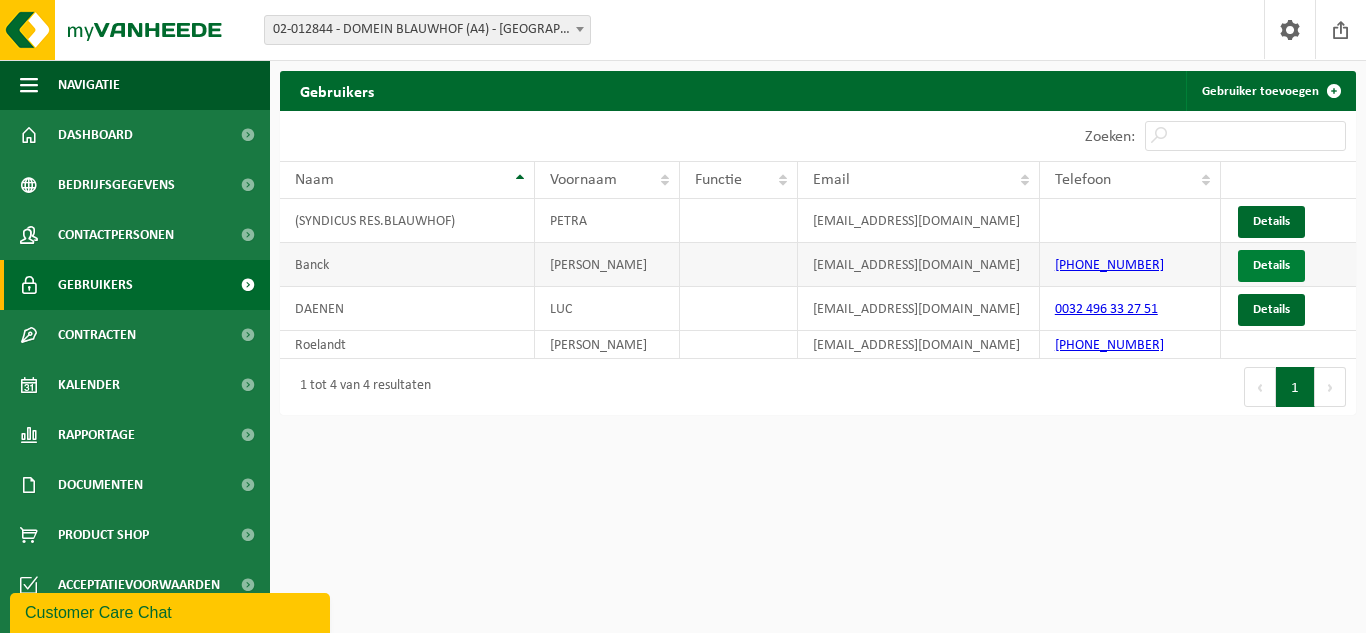 click on "Details" at bounding box center [1271, 265] 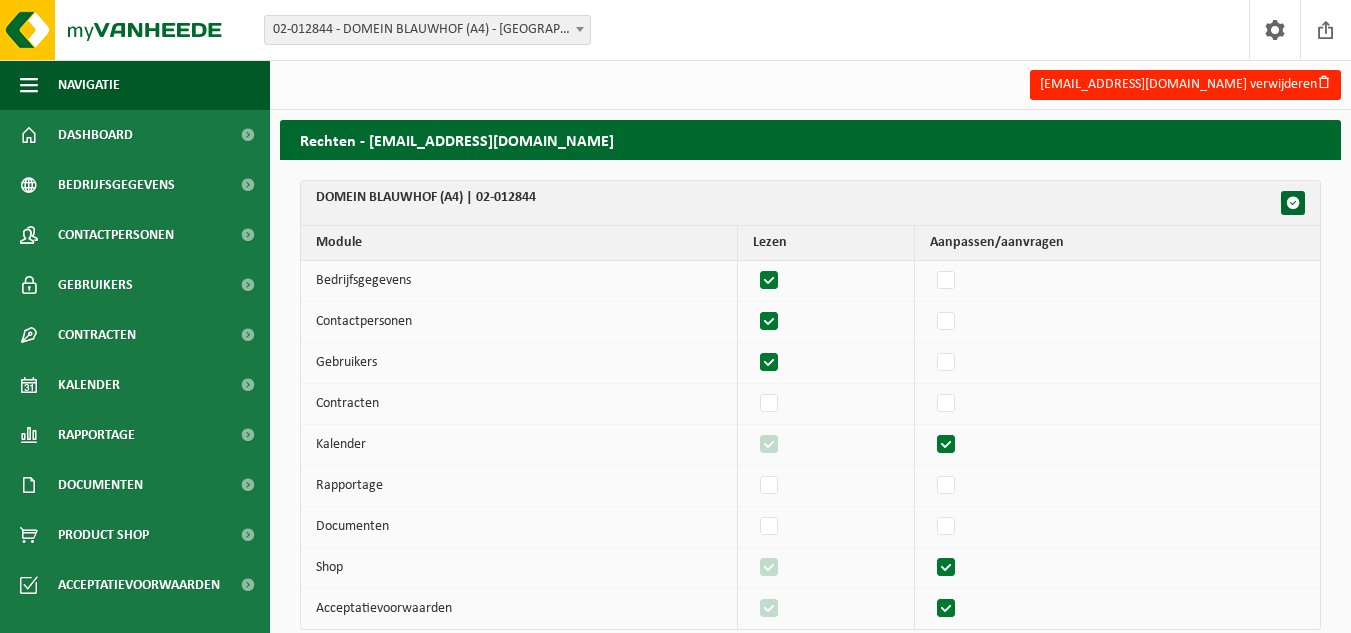 scroll, scrollTop: 0, scrollLeft: 0, axis: both 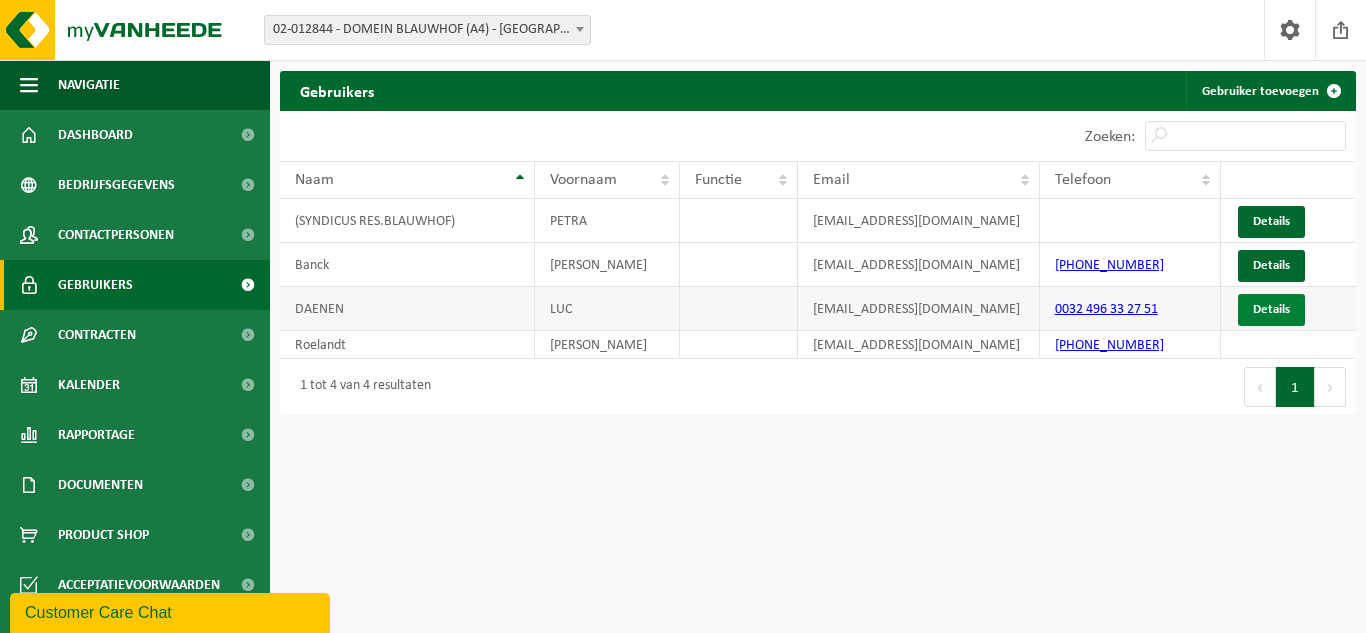 click on "Details" at bounding box center [1271, 309] 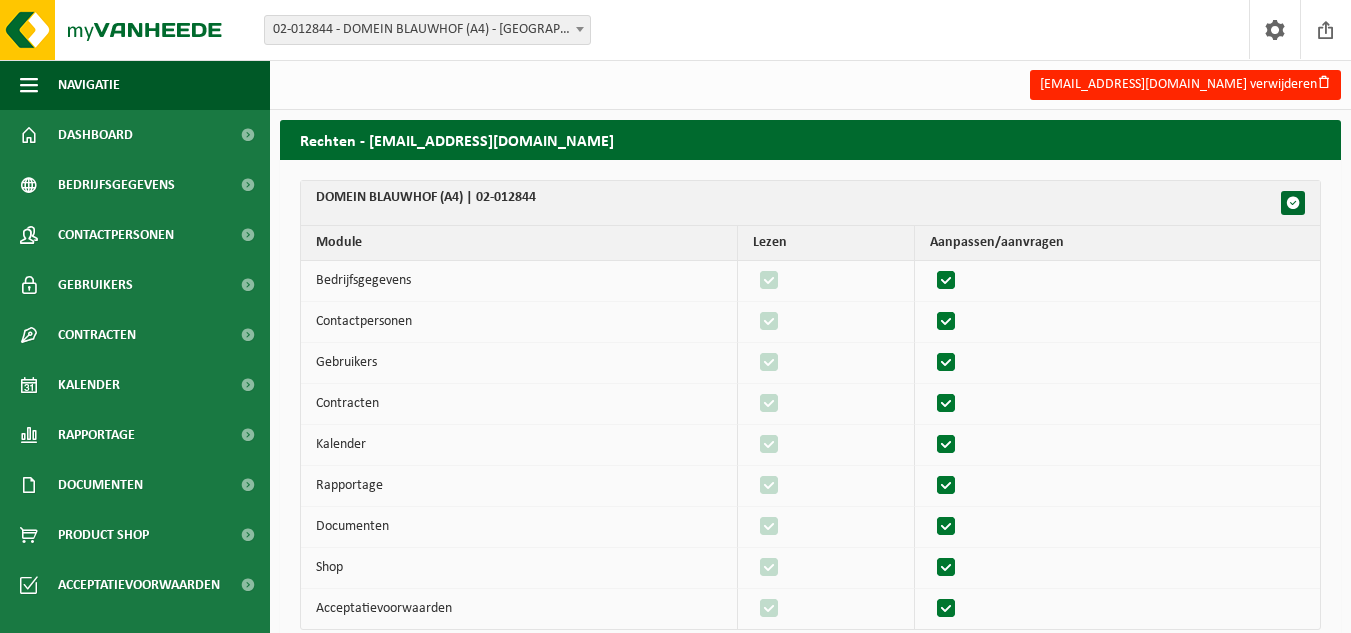 scroll, scrollTop: 0, scrollLeft: 0, axis: both 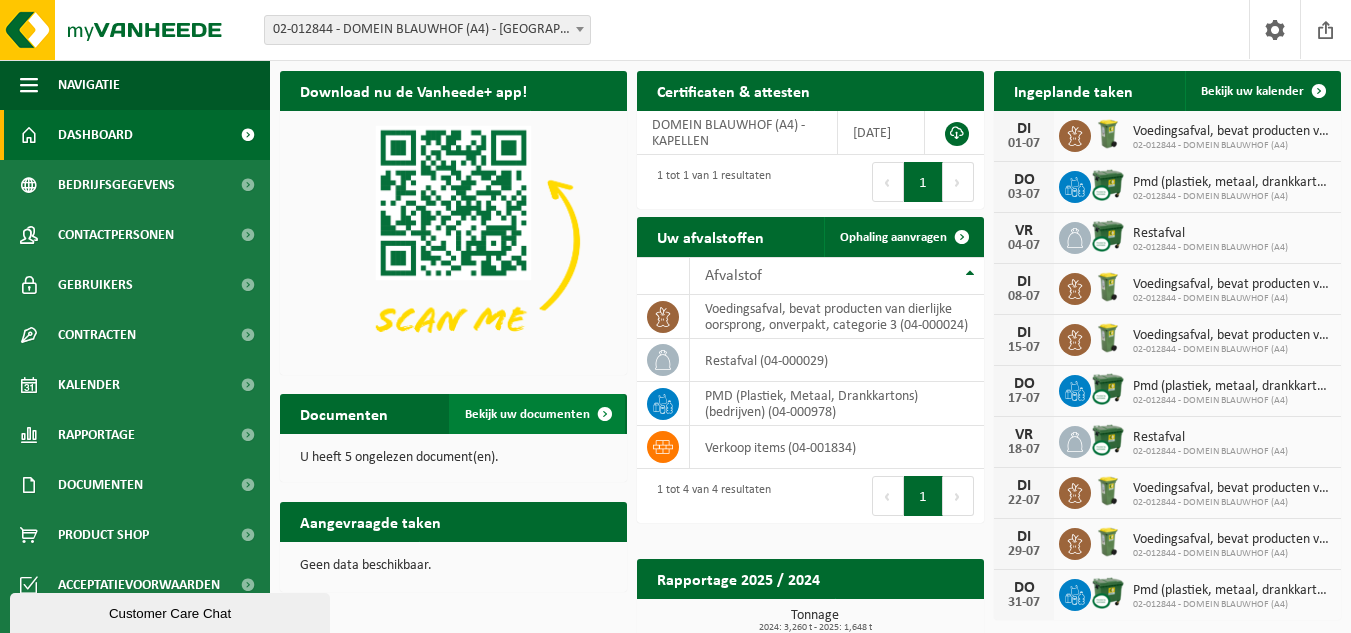 click on "Bekijk uw documenten" at bounding box center [527, 414] 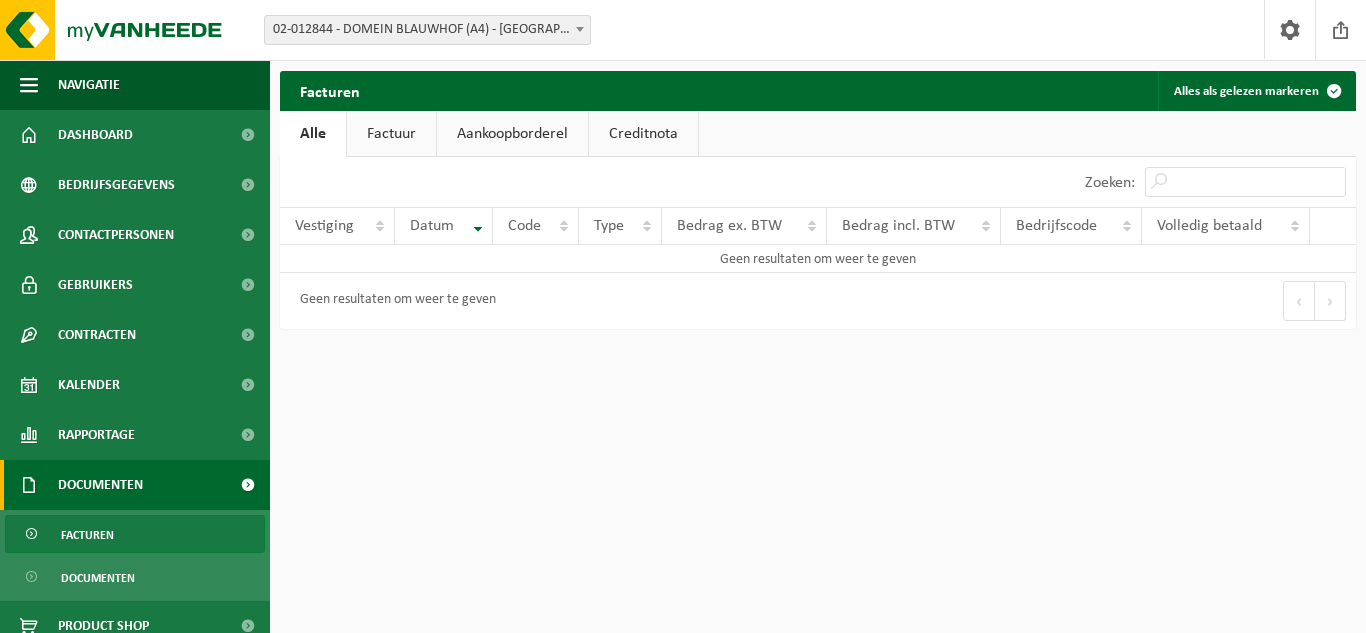 scroll, scrollTop: 0, scrollLeft: 0, axis: both 